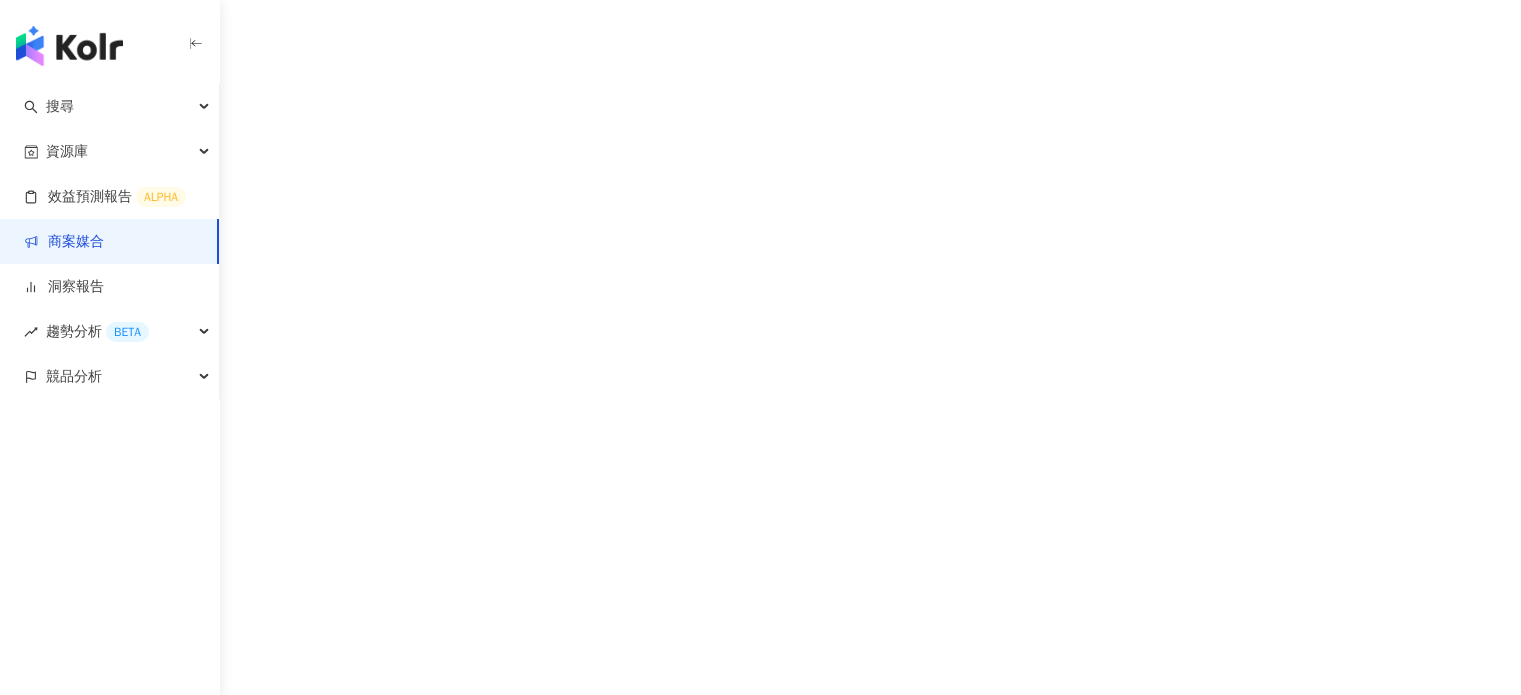 scroll, scrollTop: 0, scrollLeft: 0, axis: both 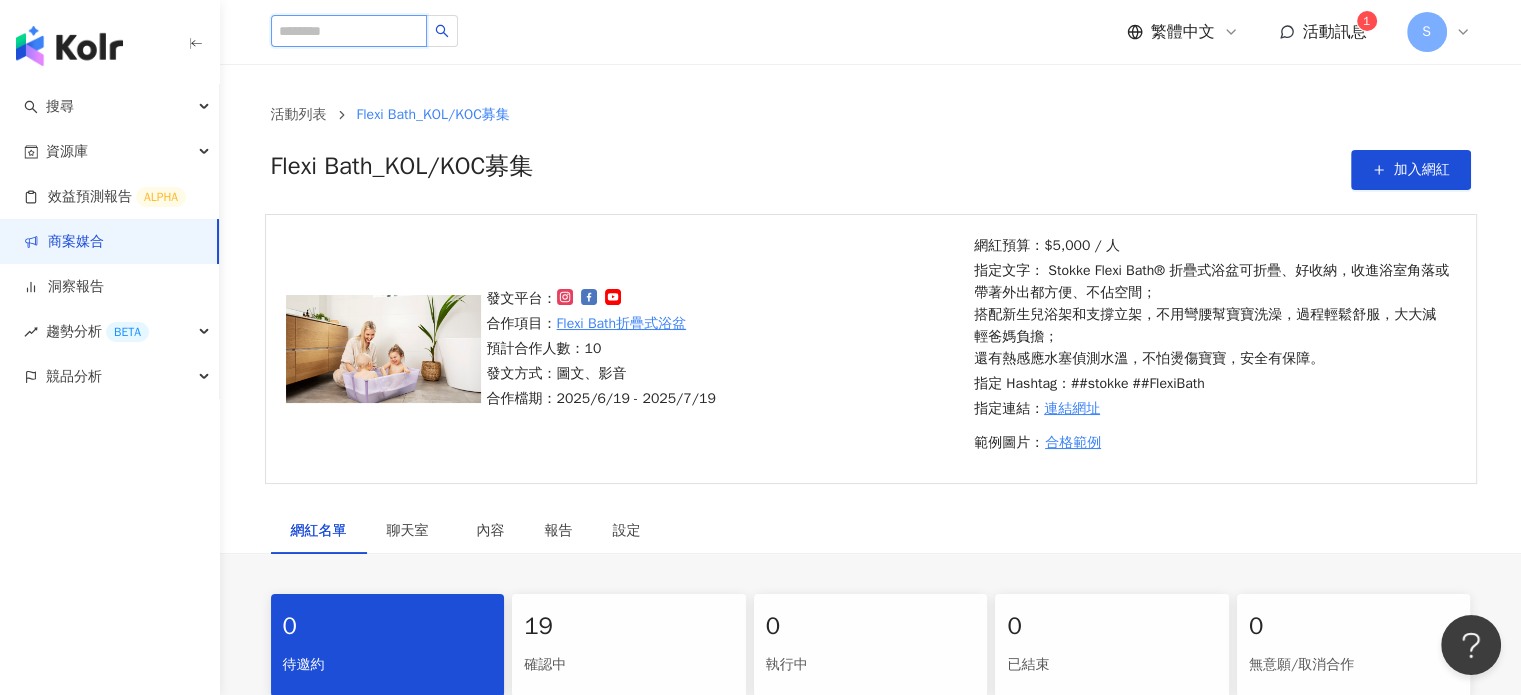 click at bounding box center [349, 31] 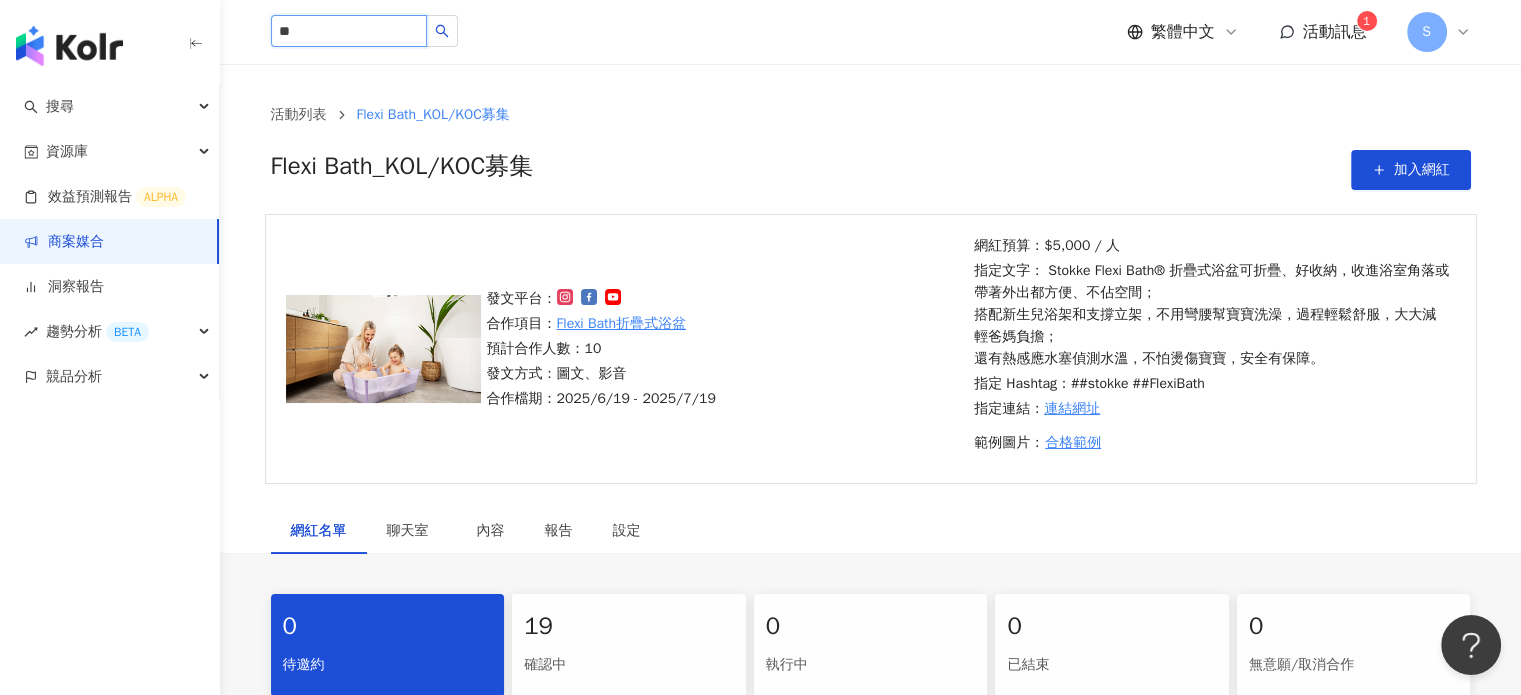 type on "*" 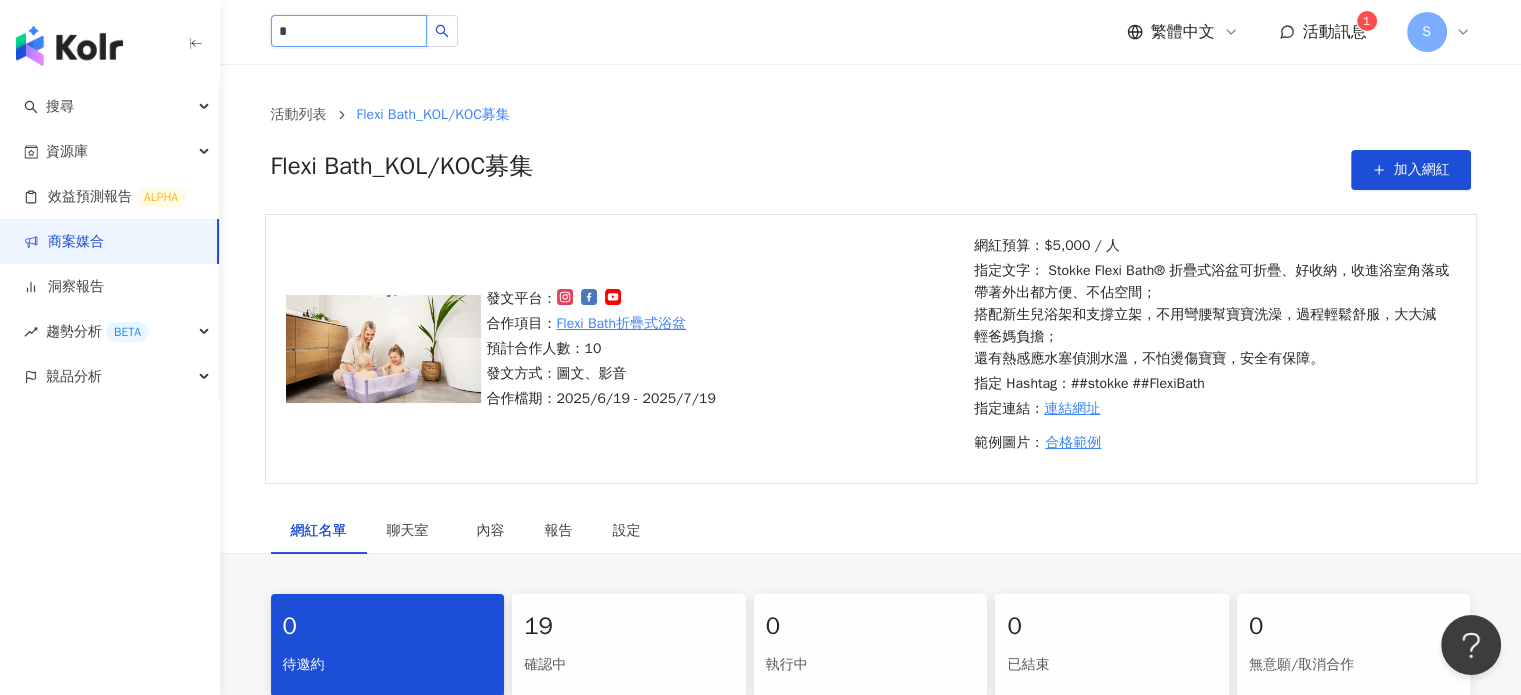 type 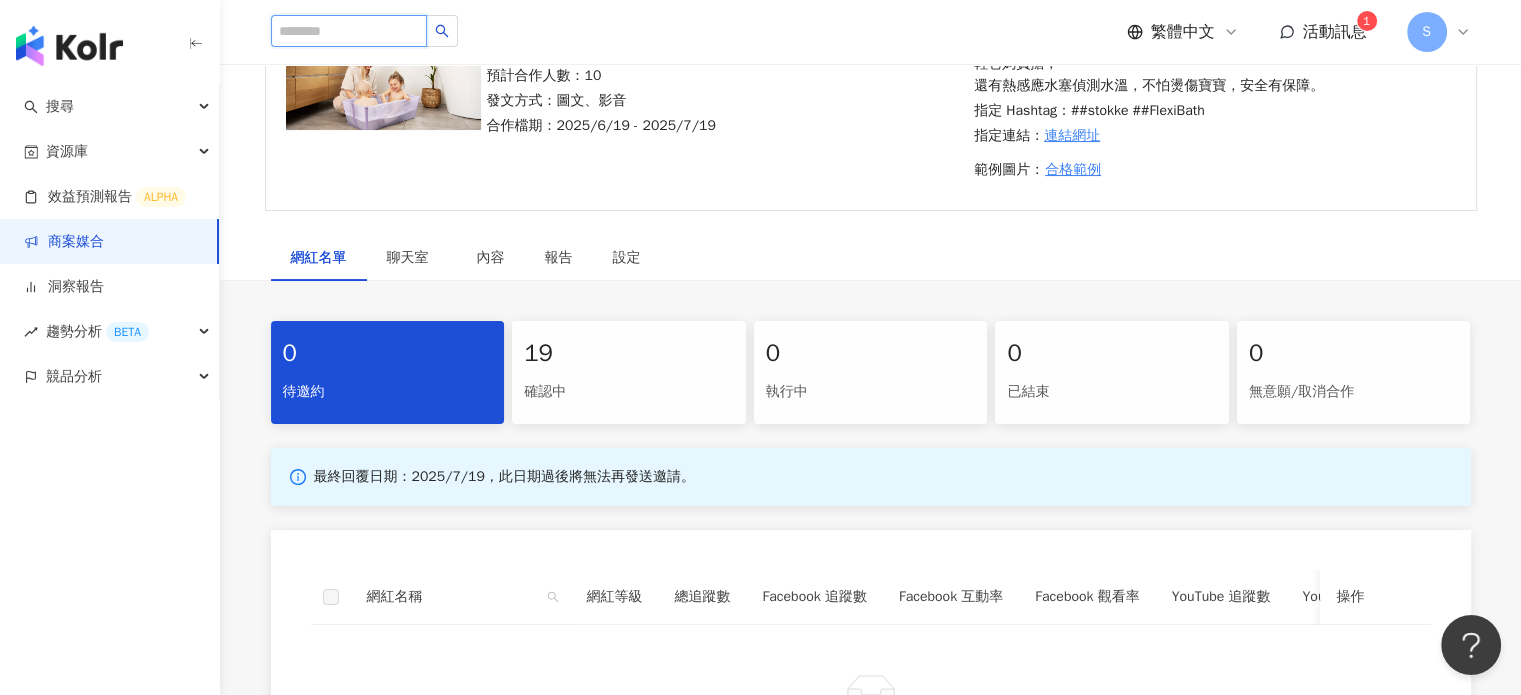 scroll, scrollTop: 300, scrollLeft: 0, axis: vertical 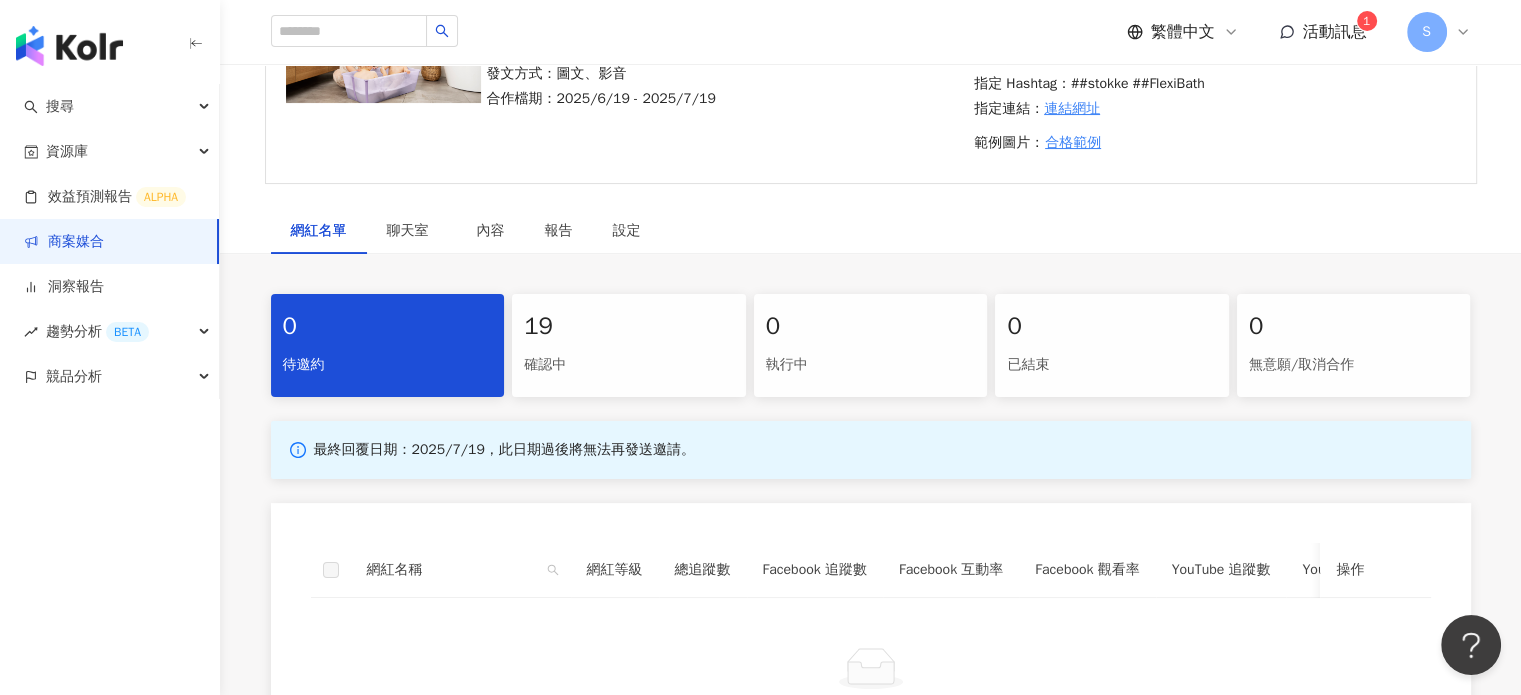 click on "19 確認中" at bounding box center [629, 345] 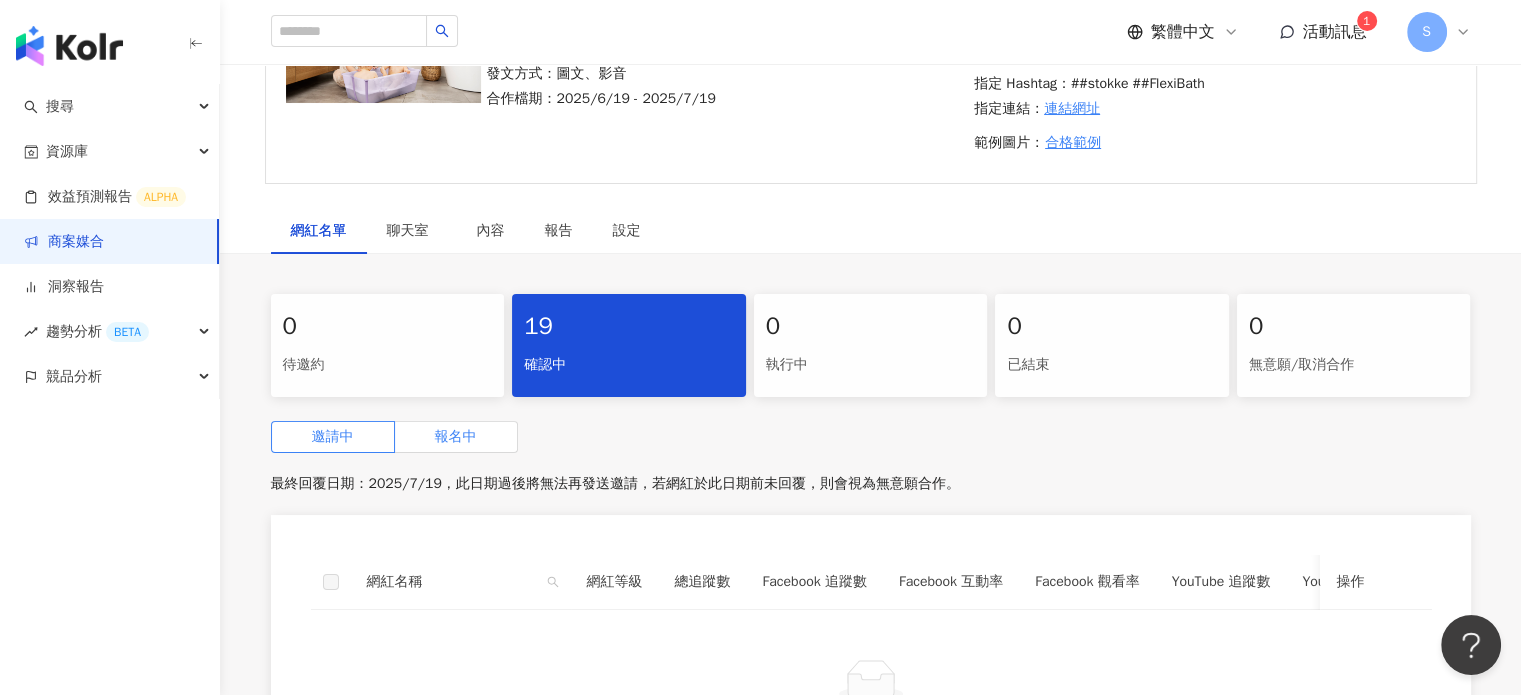click on "報名中" at bounding box center [456, 437] 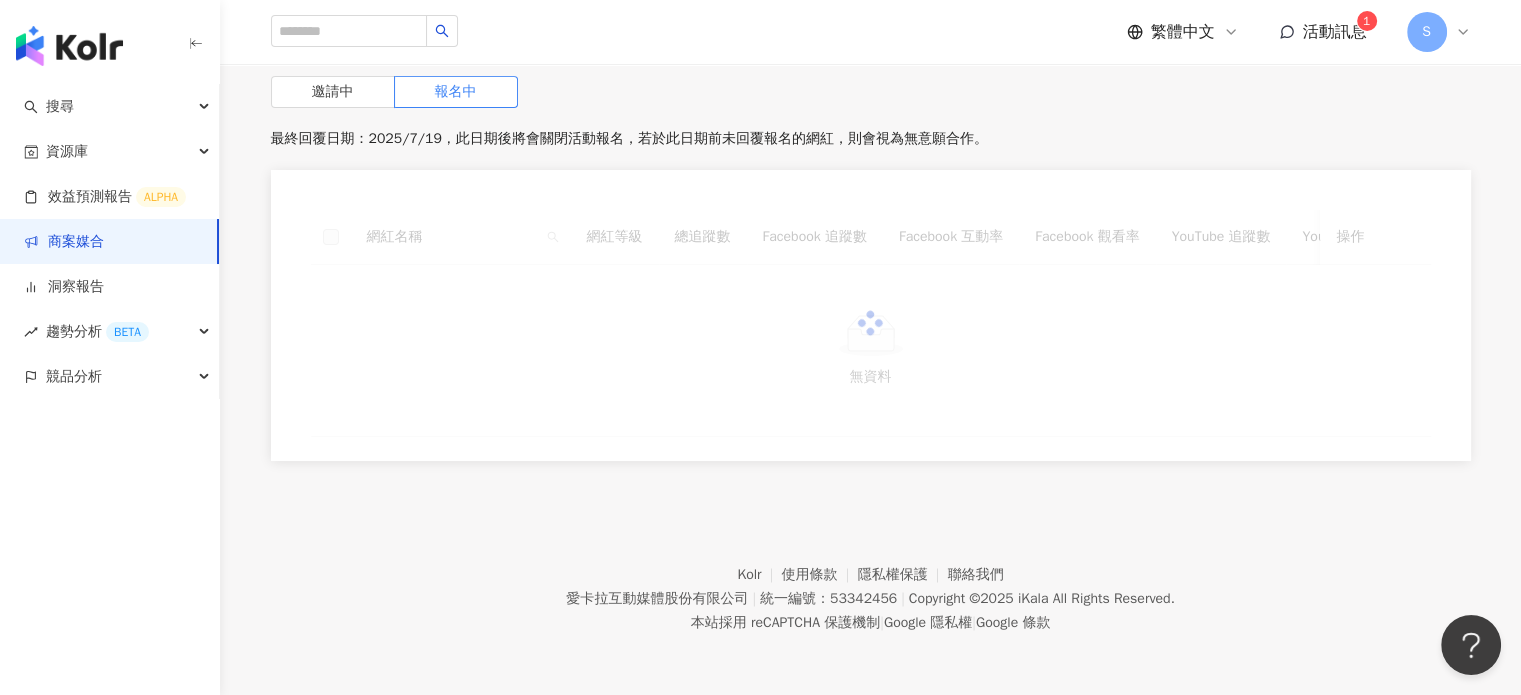 scroll, scrollTop: 659, scrollLeft: 0, axis: vertical 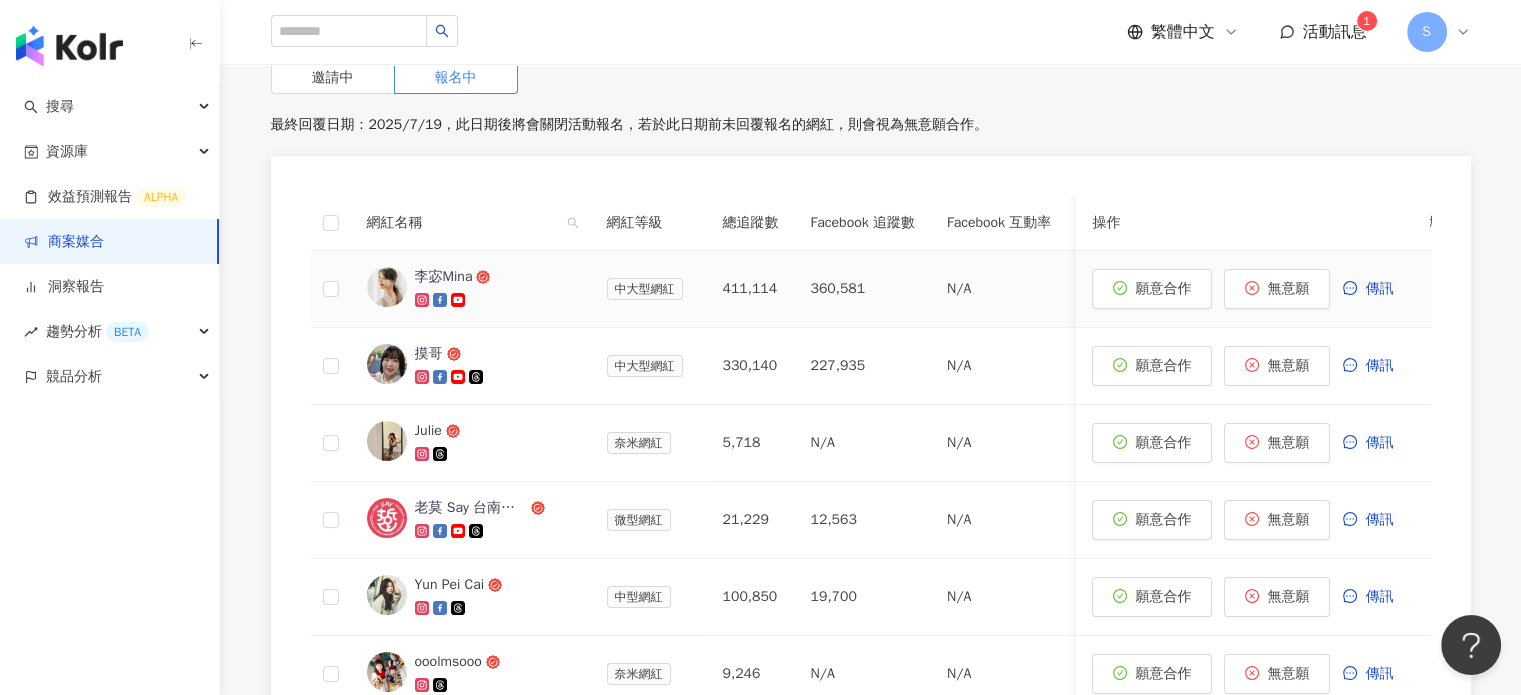 click at bounding box center [387, 287] 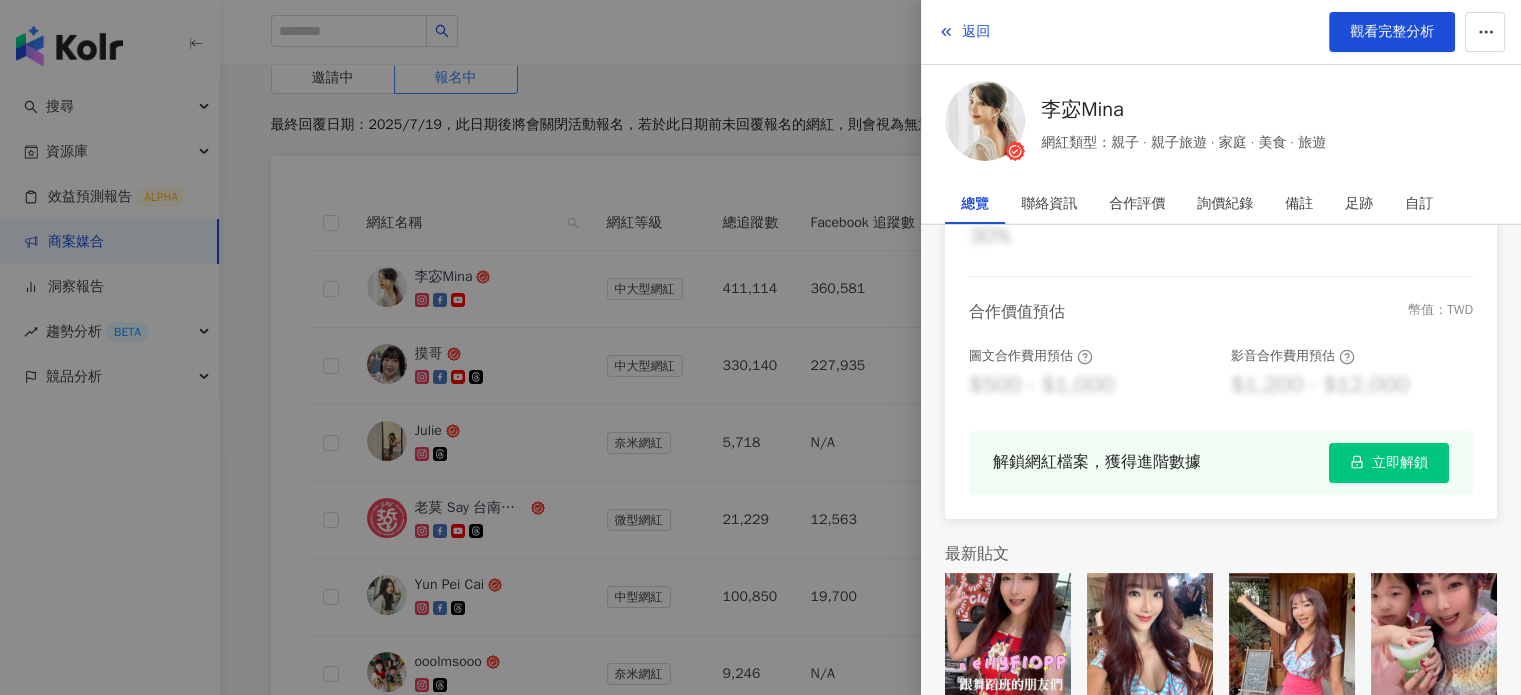 scroll, scrollTop: 548, scrollLeft: 0, axis: vertical 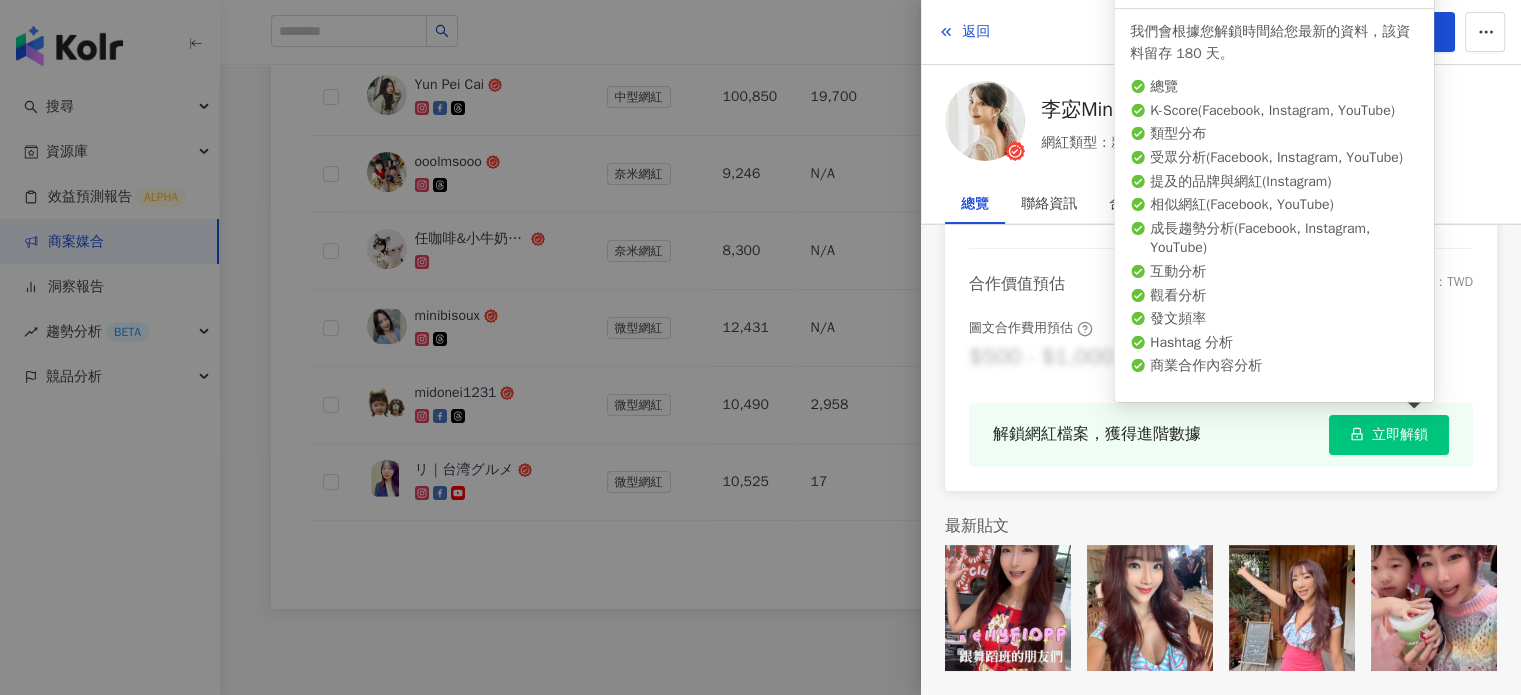 click on "立即解鎖" at bounding box center [1400, 435] 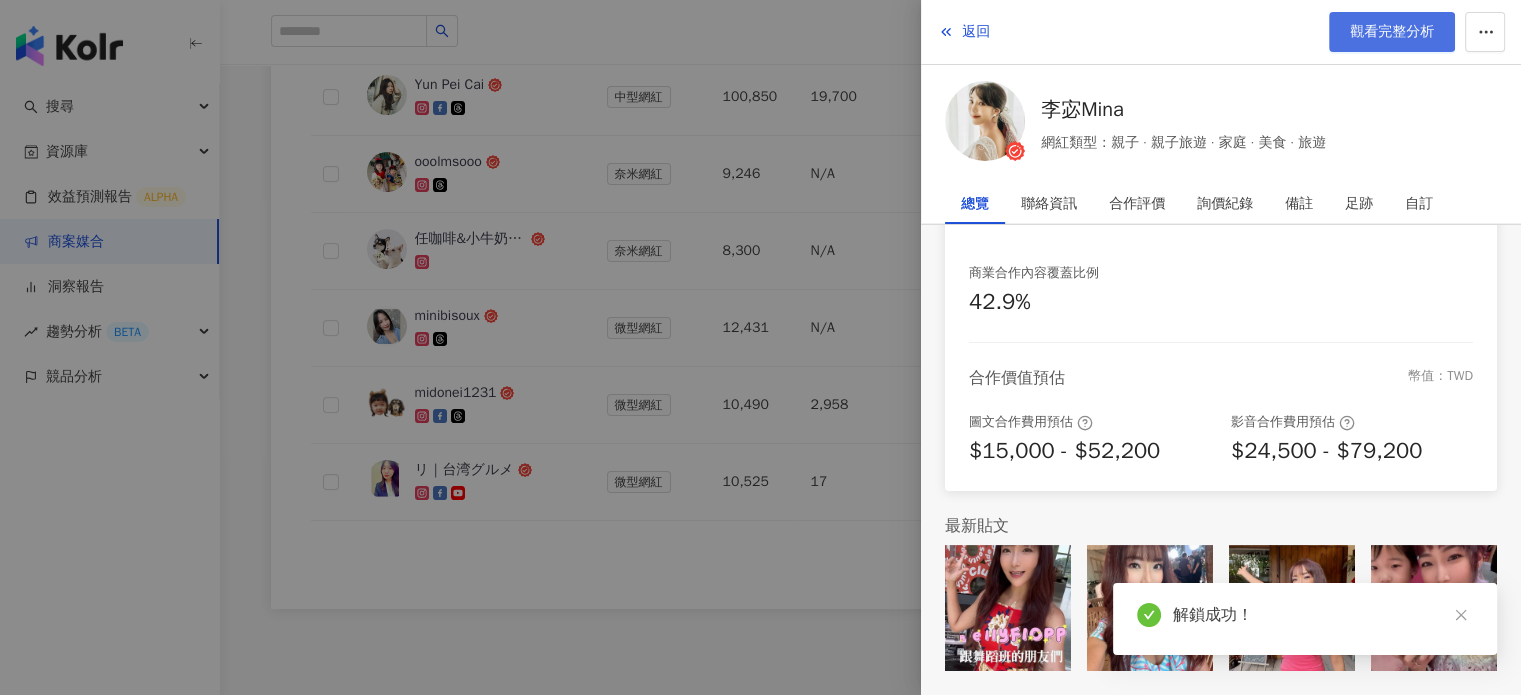 scroll, scrollTop: 455, scrollLeft: 0, axis: vertical 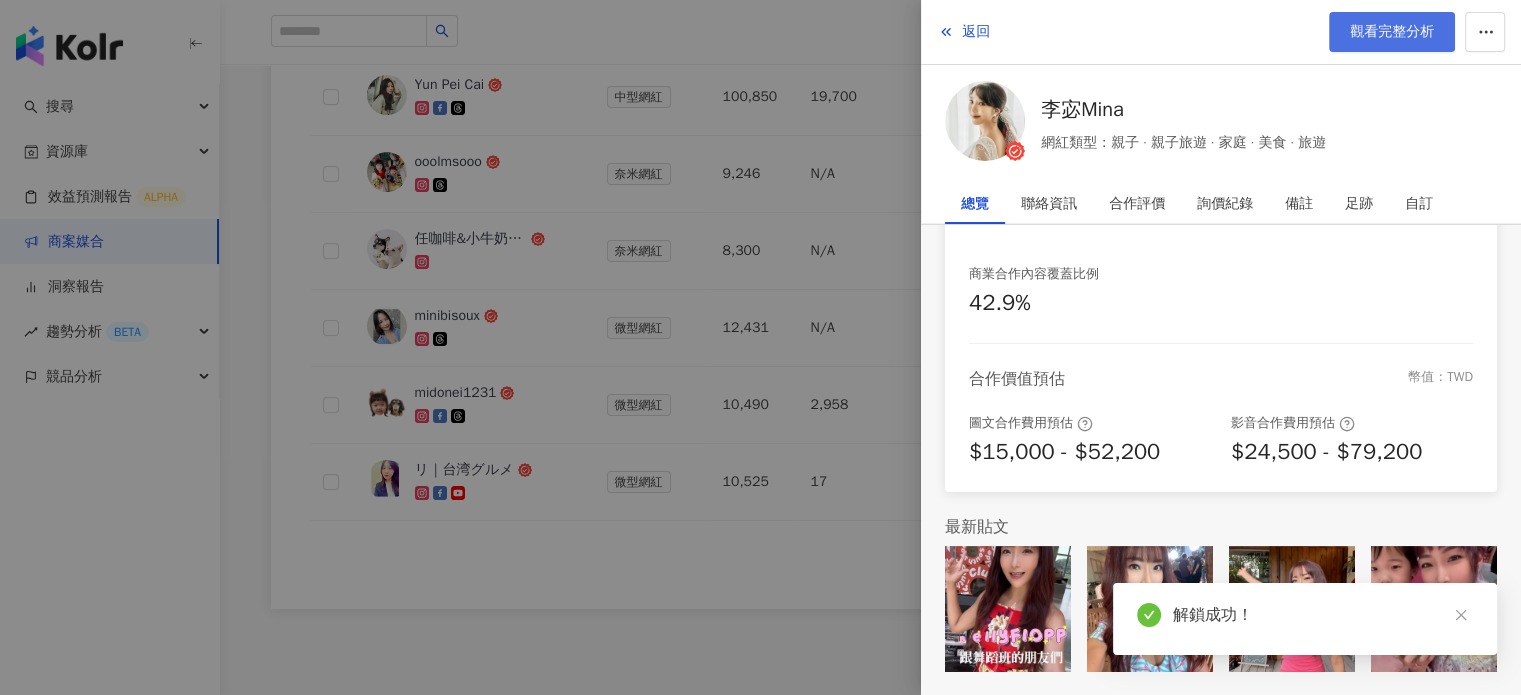 click on "觀看完整分析" at bounding box center (1392, 32) 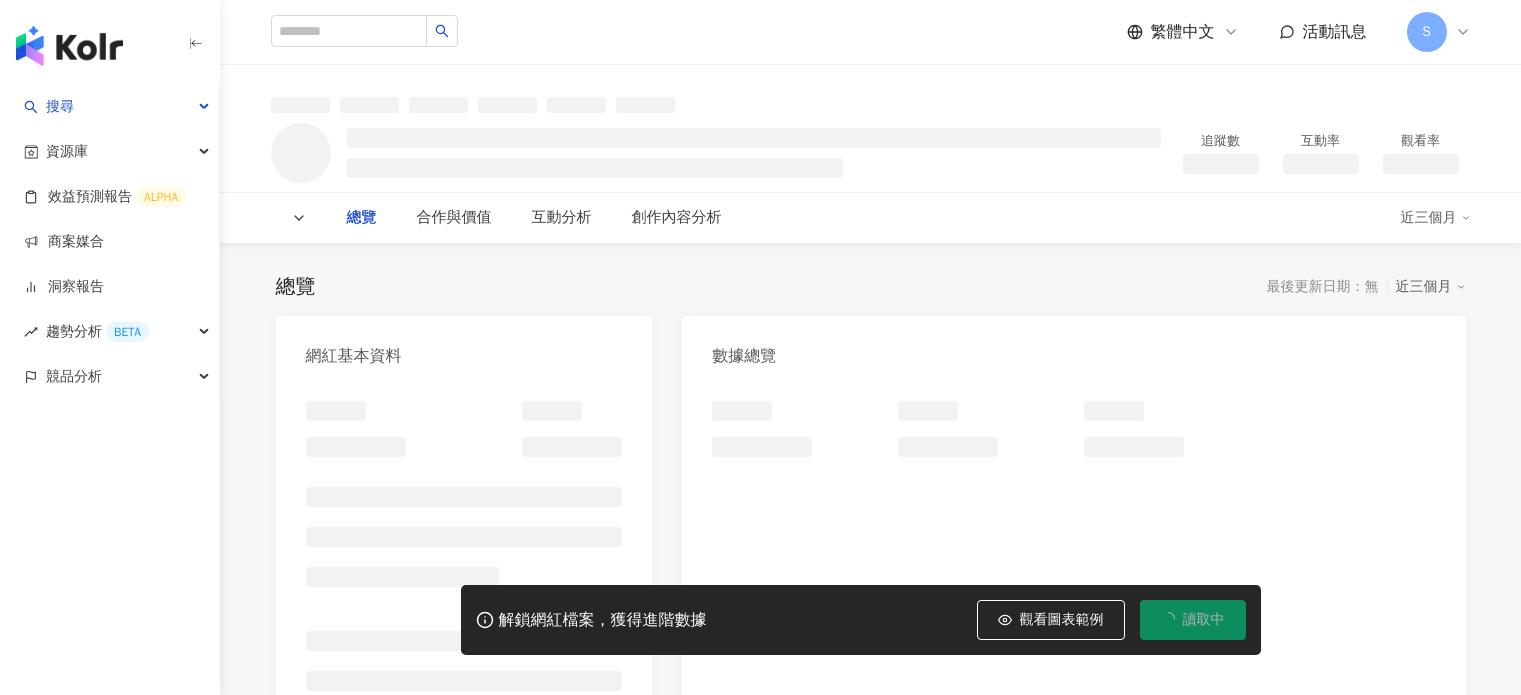 scroll, scrollTop: 0, scrollLeft: 0, axis: both 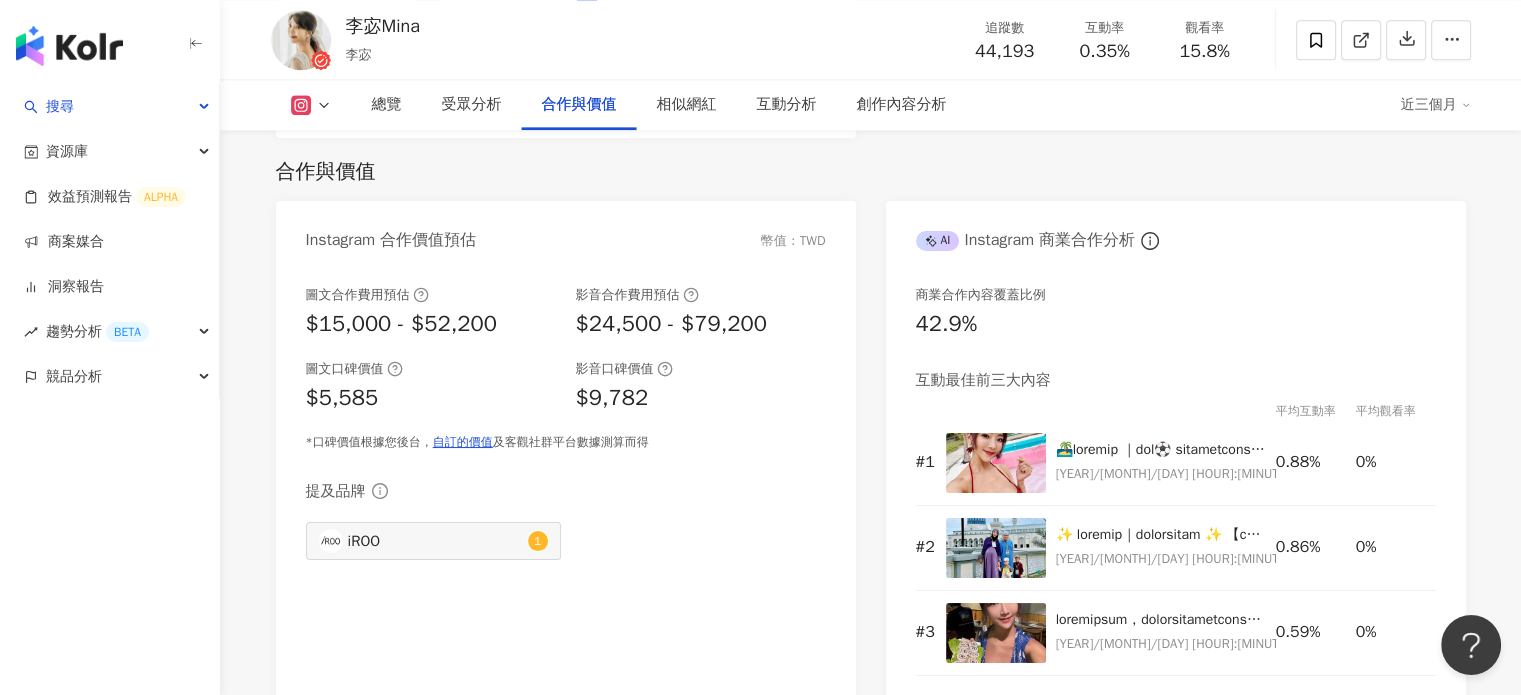 click on "合作與價值" at bounding box center [871, 172] 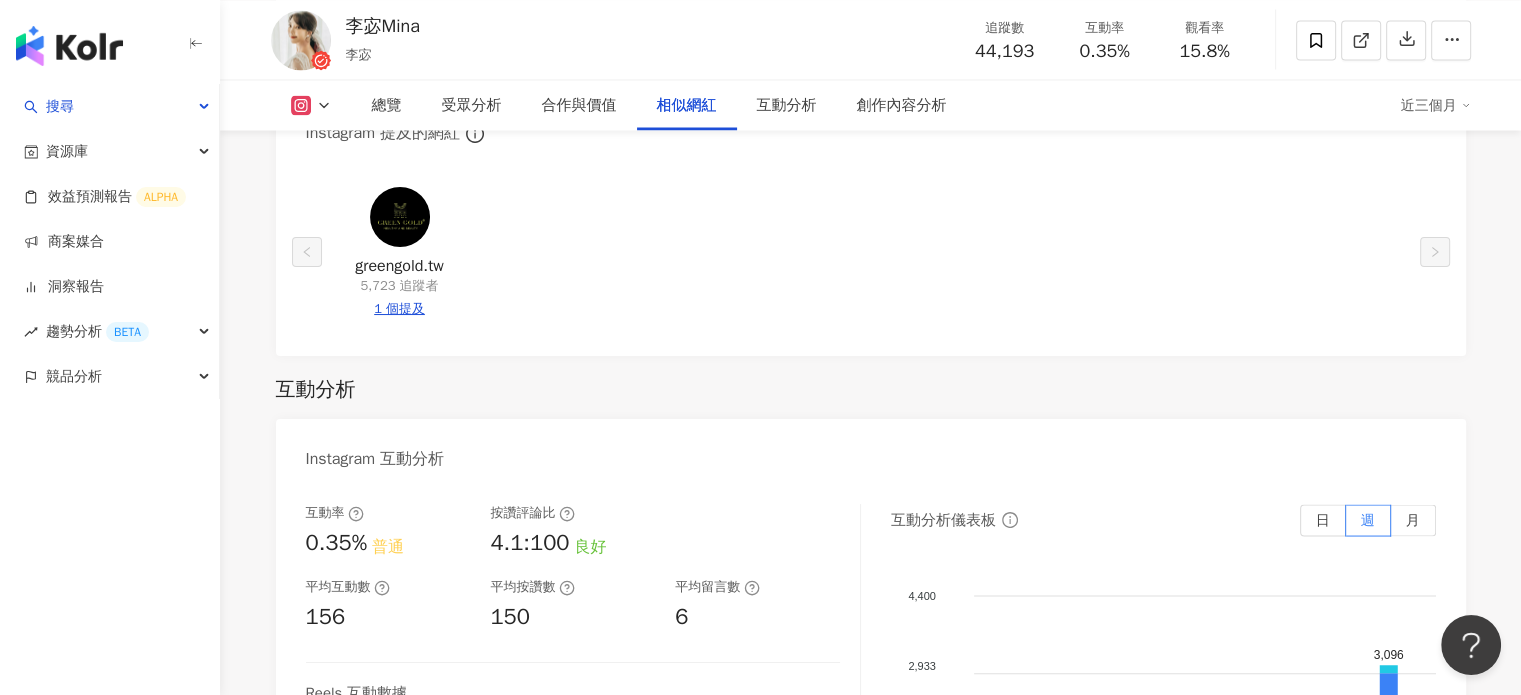 scroll, scrollTop: 3300, scrollLeft: 0, axis: vertical 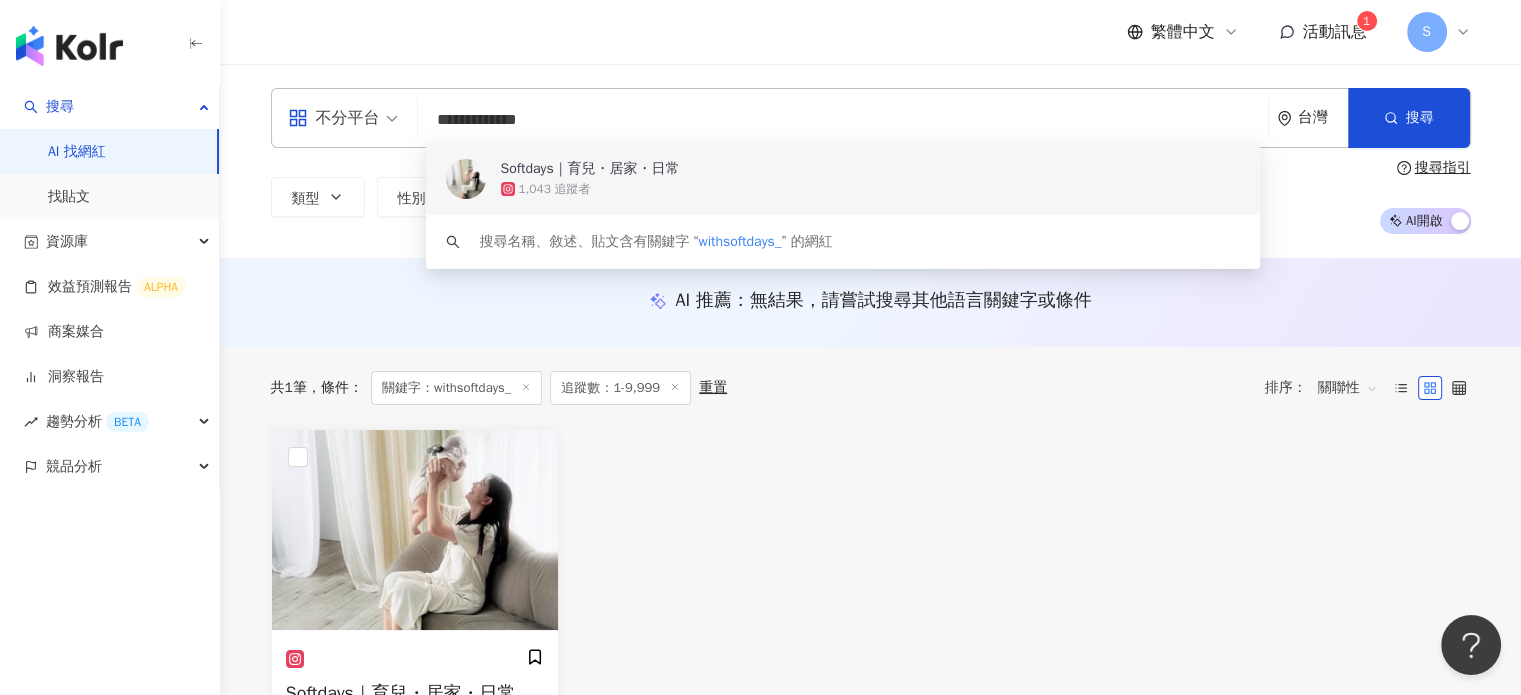 click on "Softdays｜育兒・居家・日常 1,043   追蹤者" at bounding box center (843, 179) 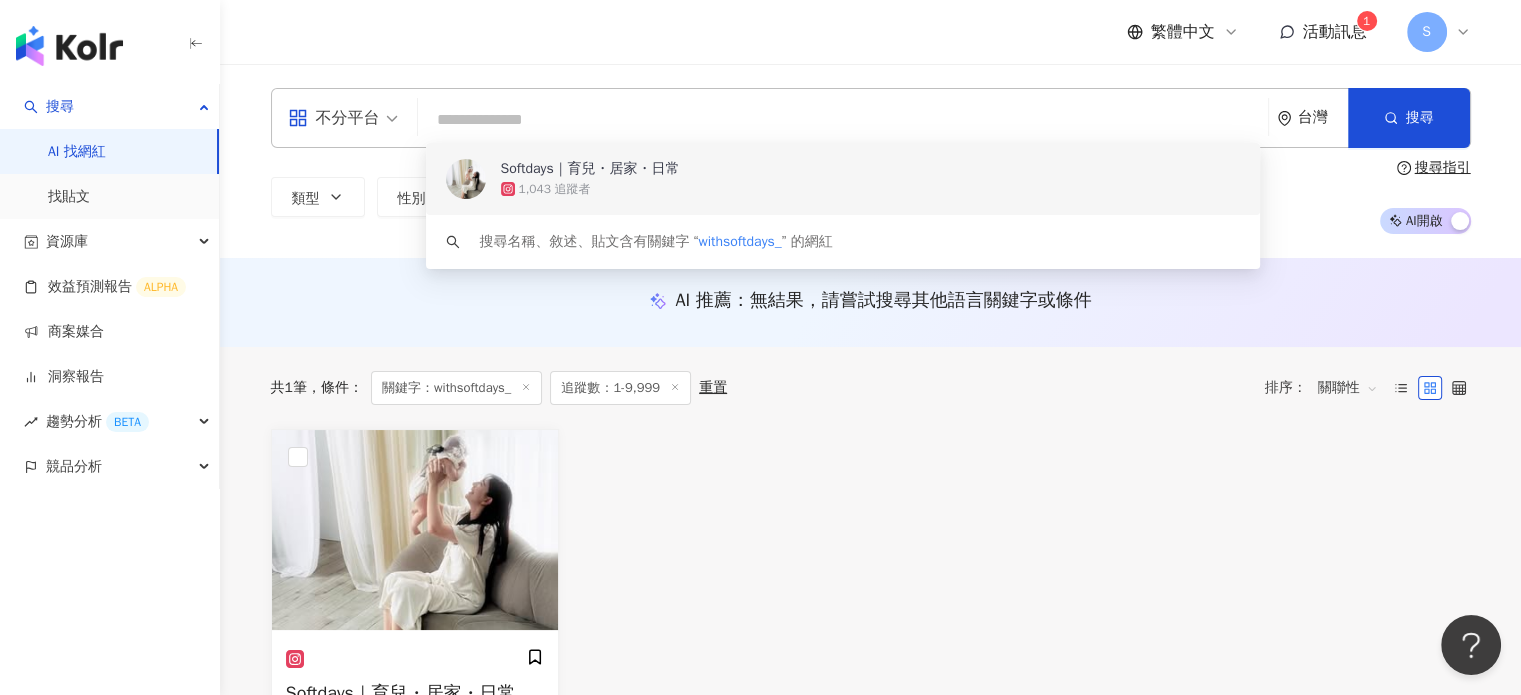 type 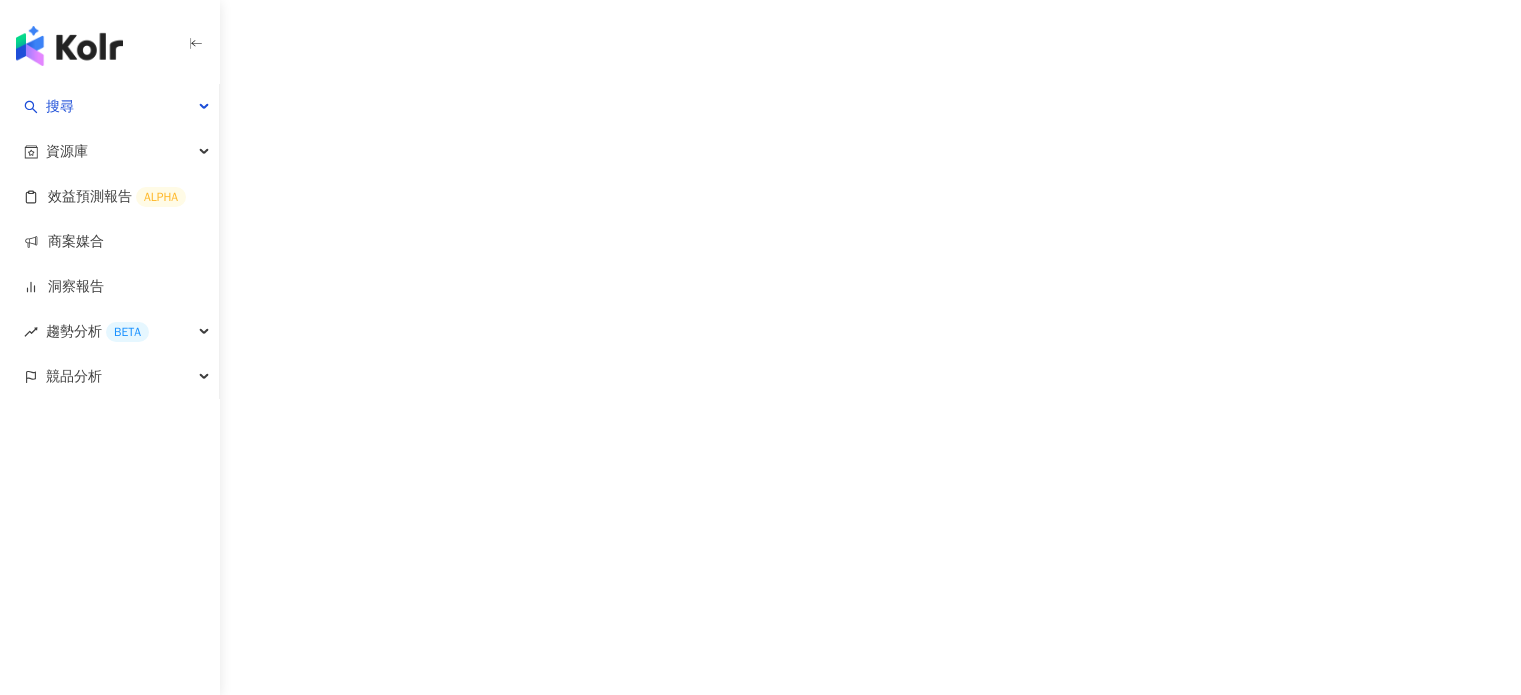 scroll, scrollTop: 0, scrollLeft: 0, axis: both 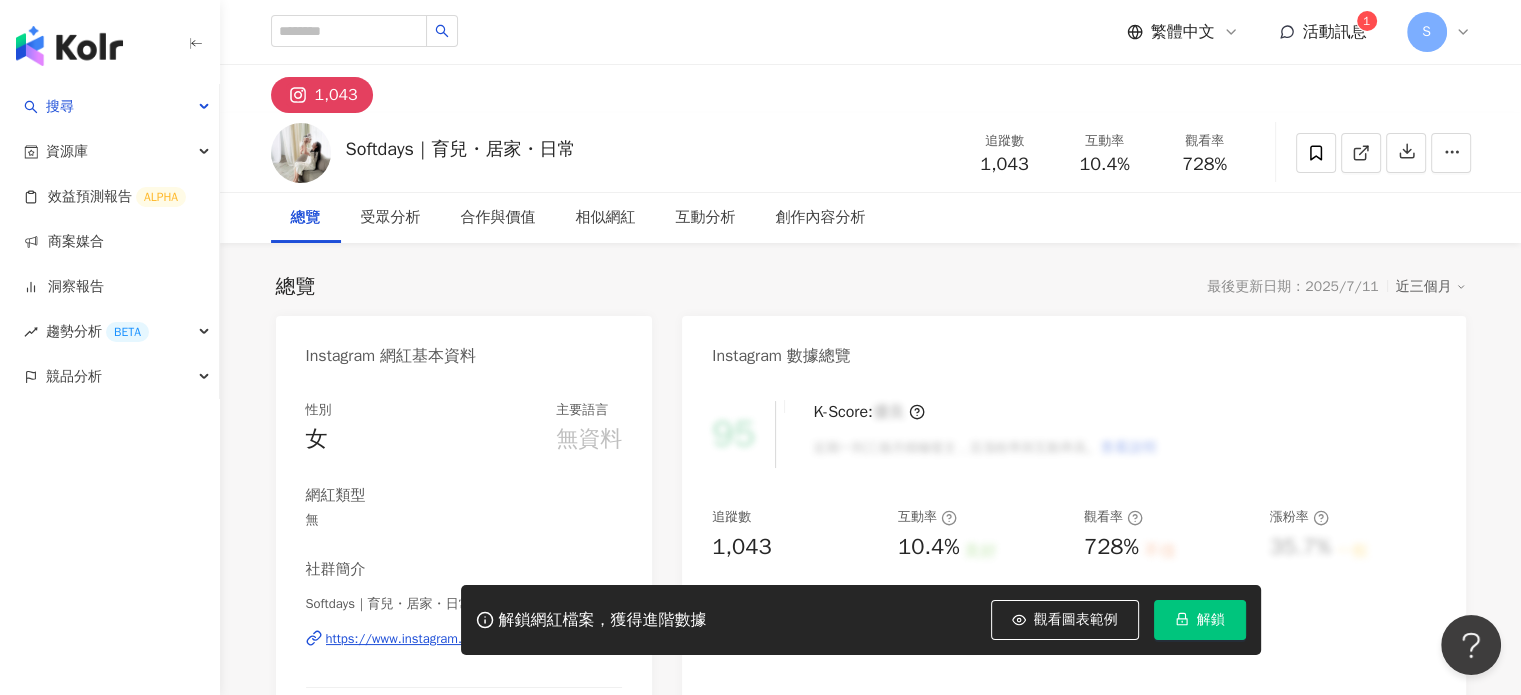 click on "解鎖" at bounding box center [1211, 620] 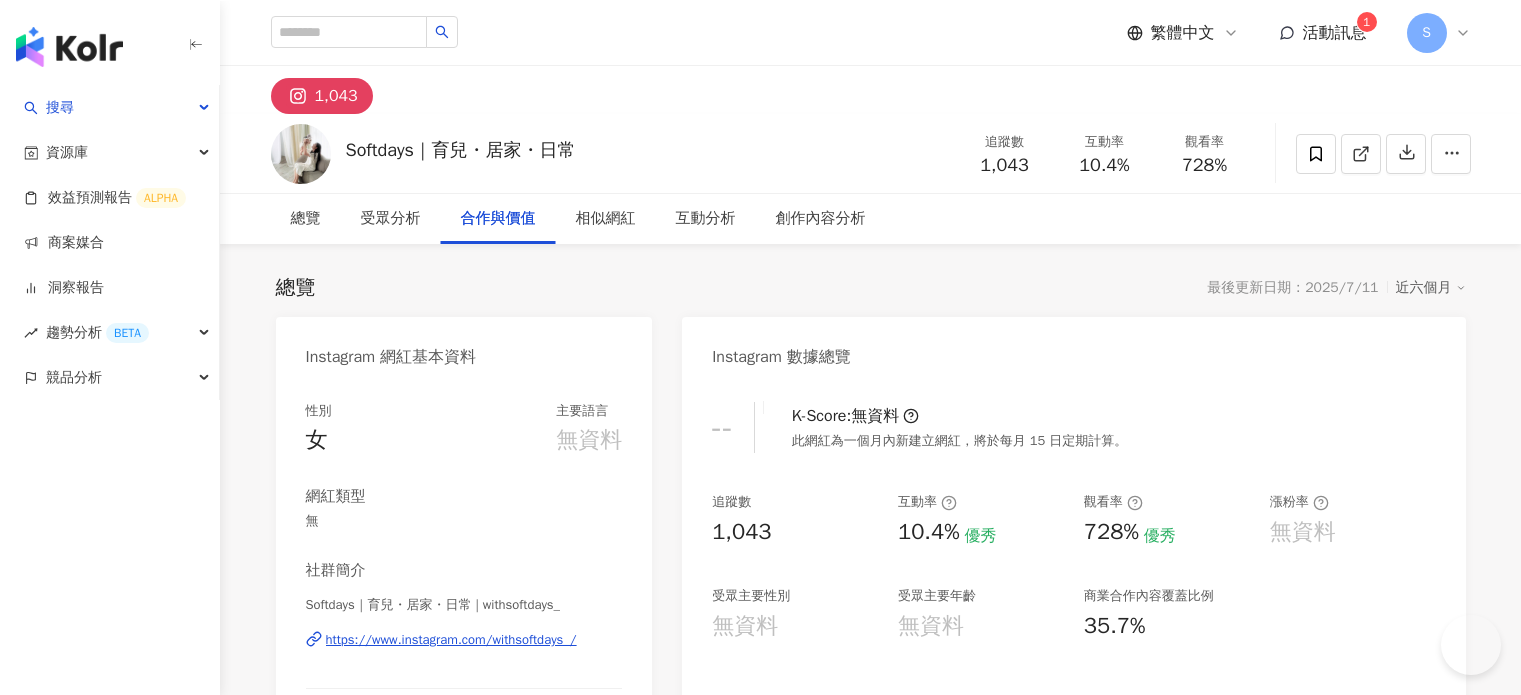 scroll, scrollTop: 0, scrollLeft: 0, axis: both 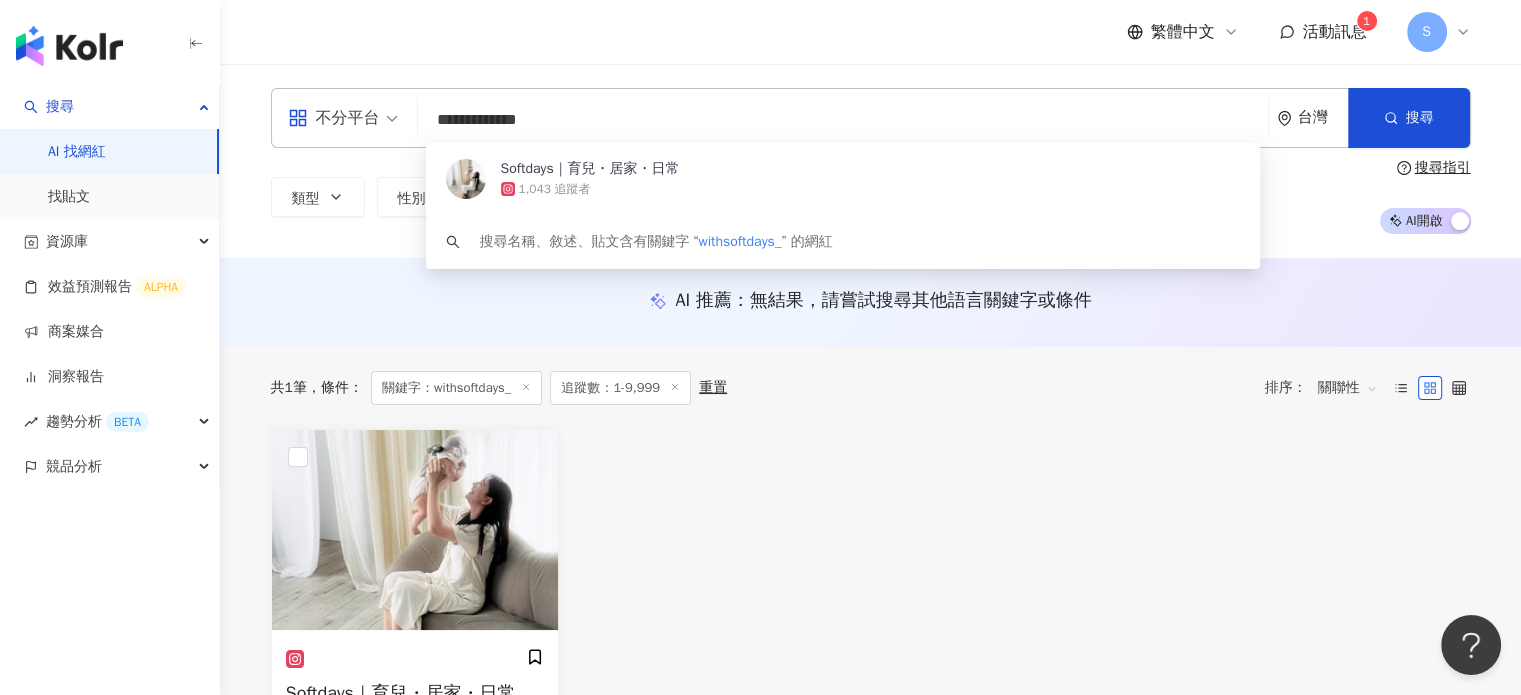 click on "**********" at bounding box center [843, 120] 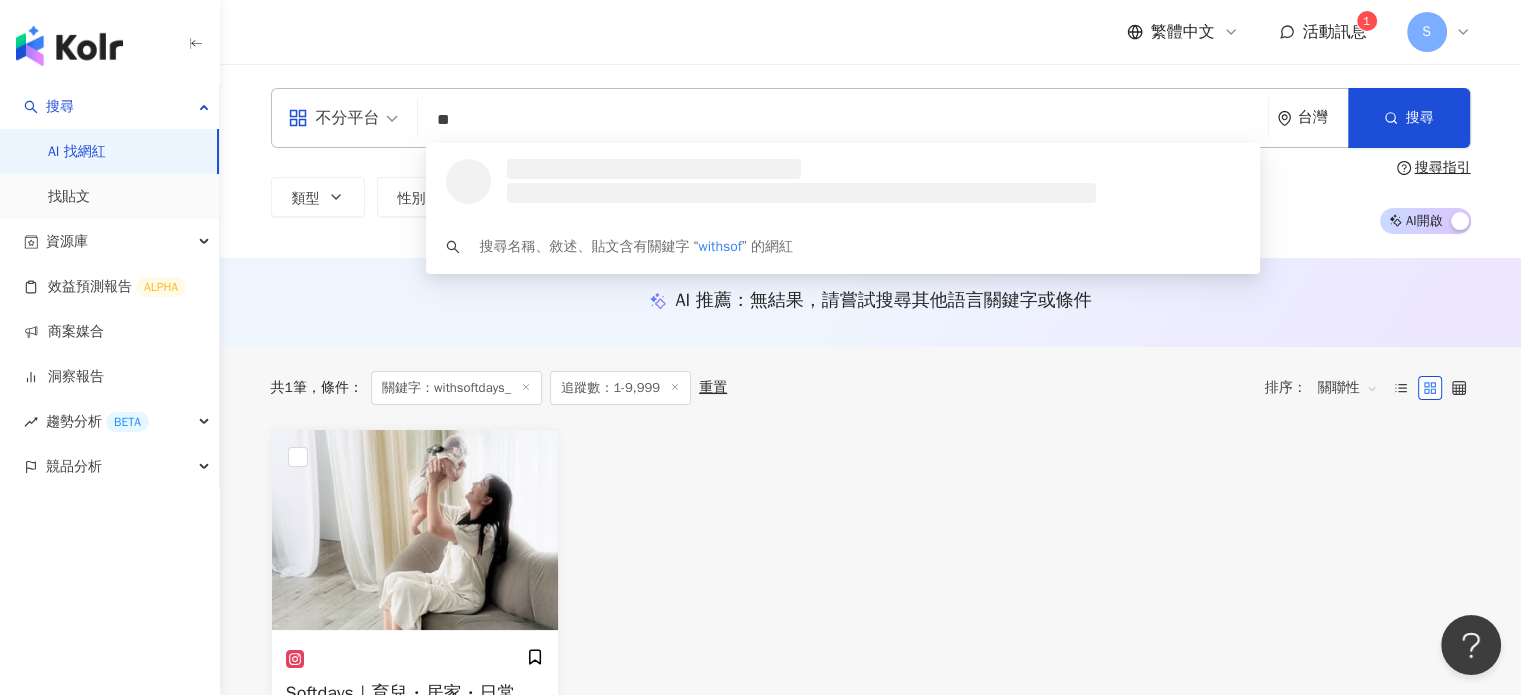 type on "*" 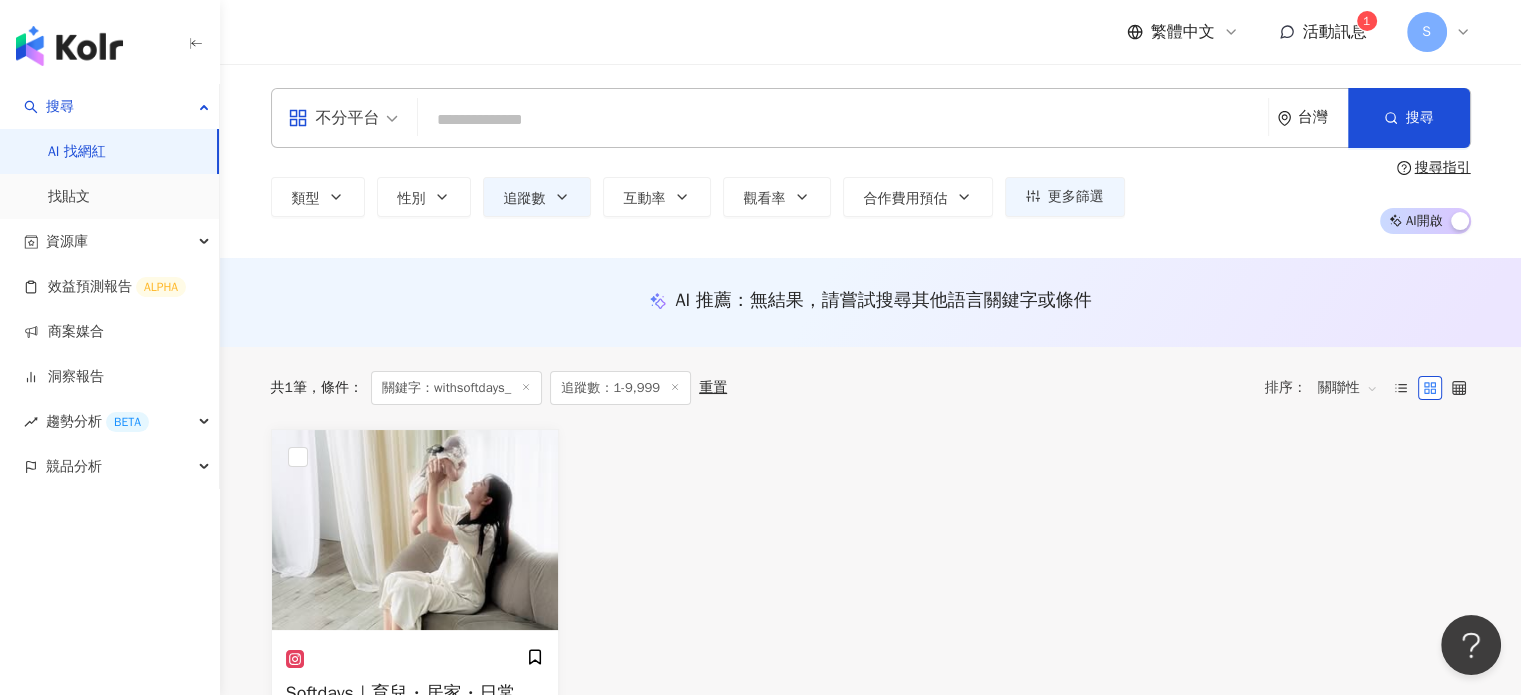type 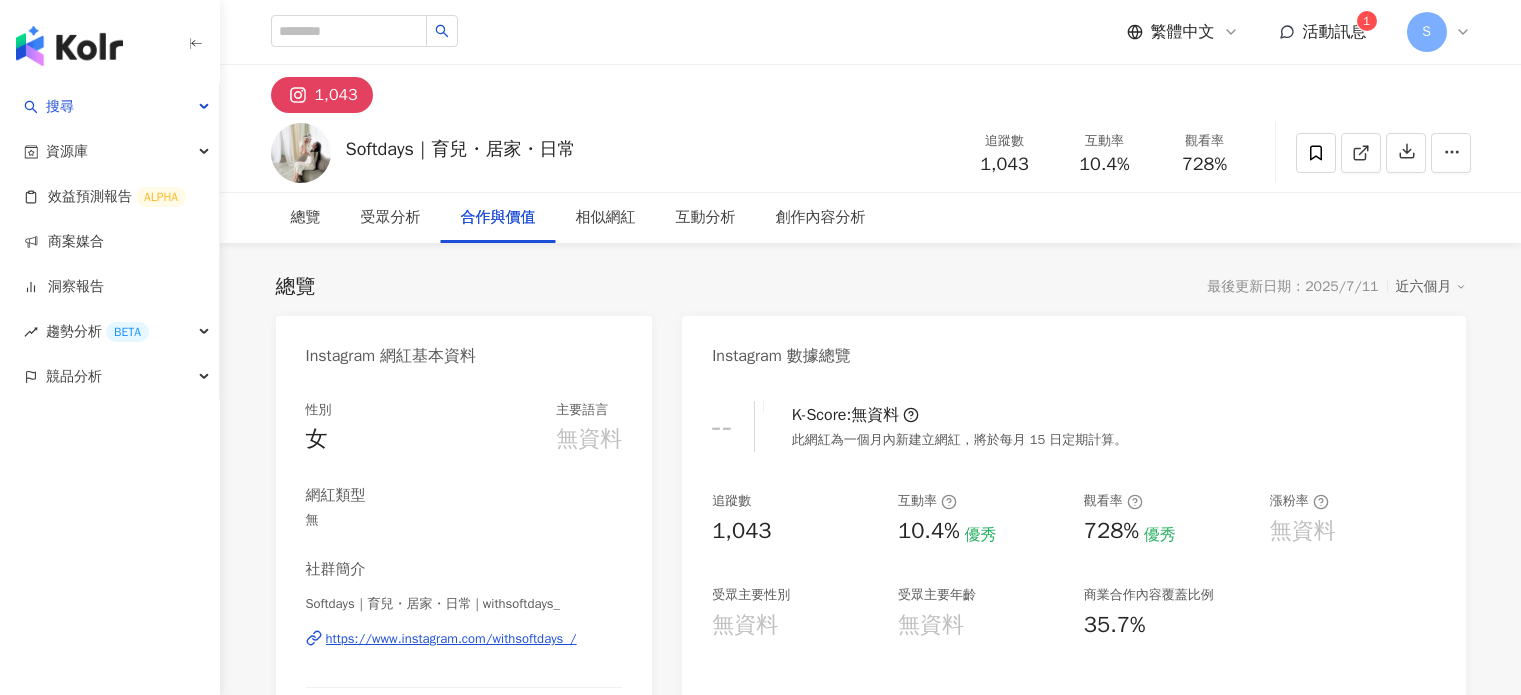 scroll, scrollTop: 0, scrollLeft: 0, axis: both 